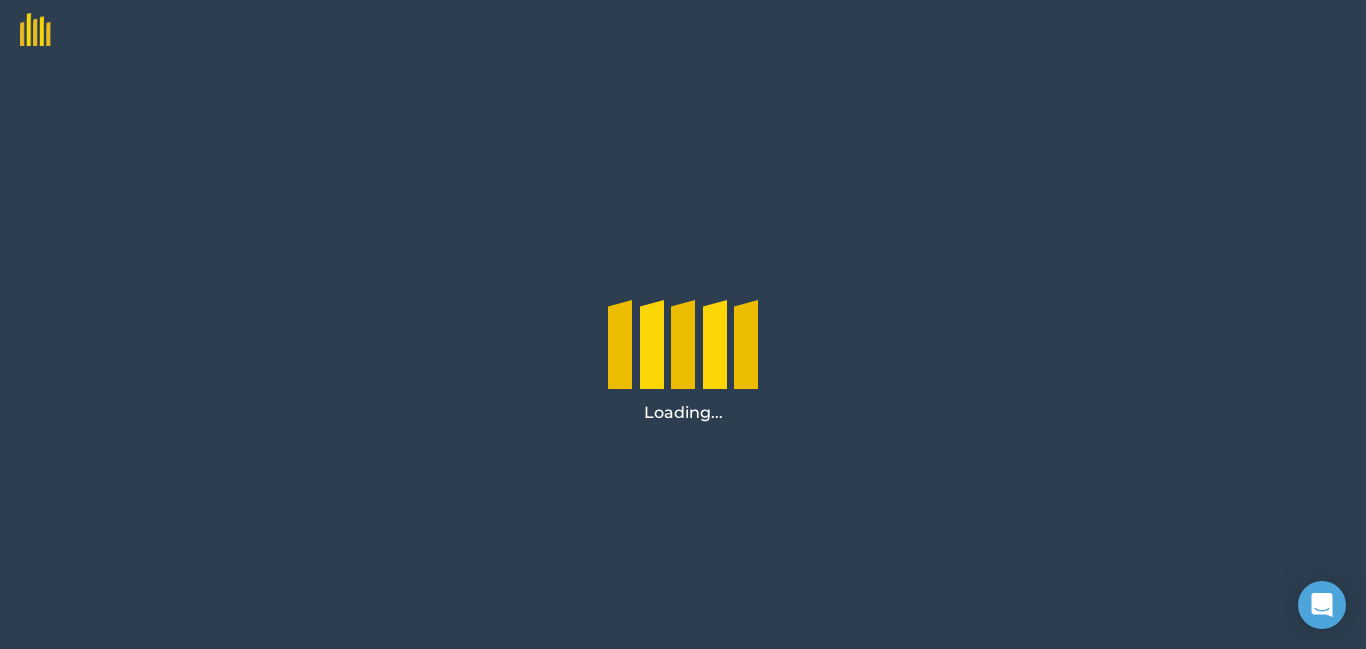 scroll, scrollTop: 0, scrollLeft: 0, axis: both 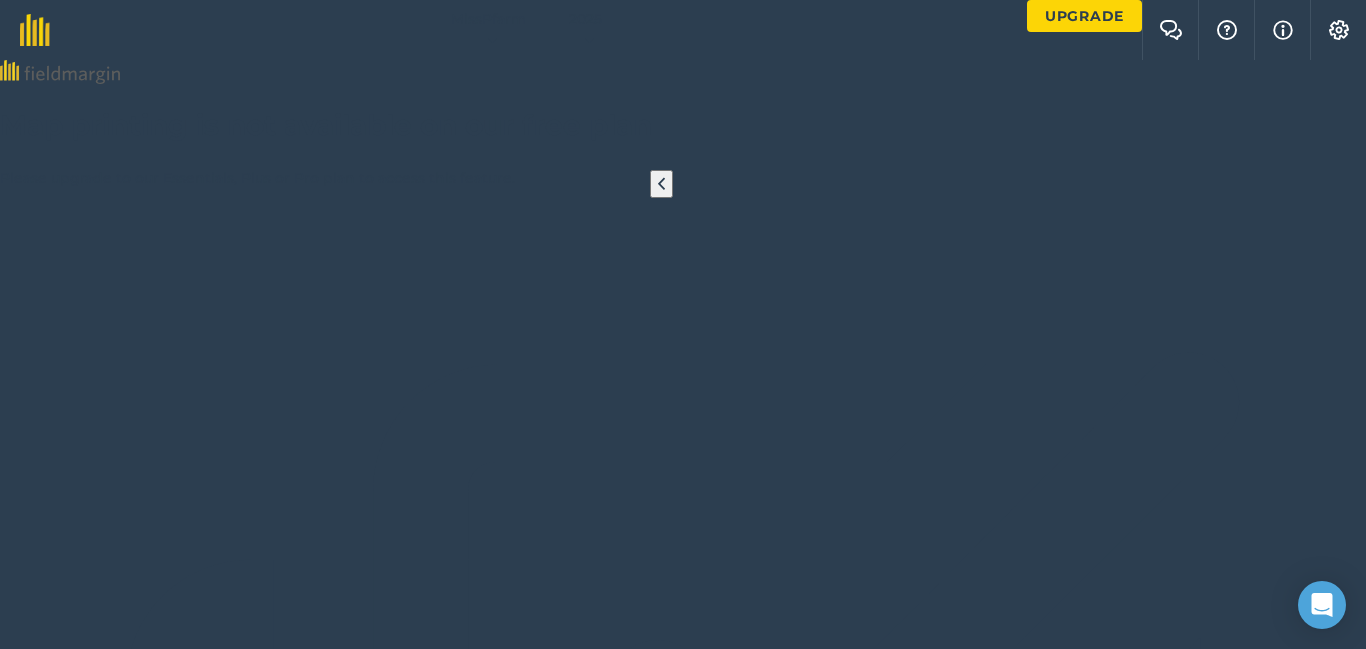 click at bounding box center [683, 2440] 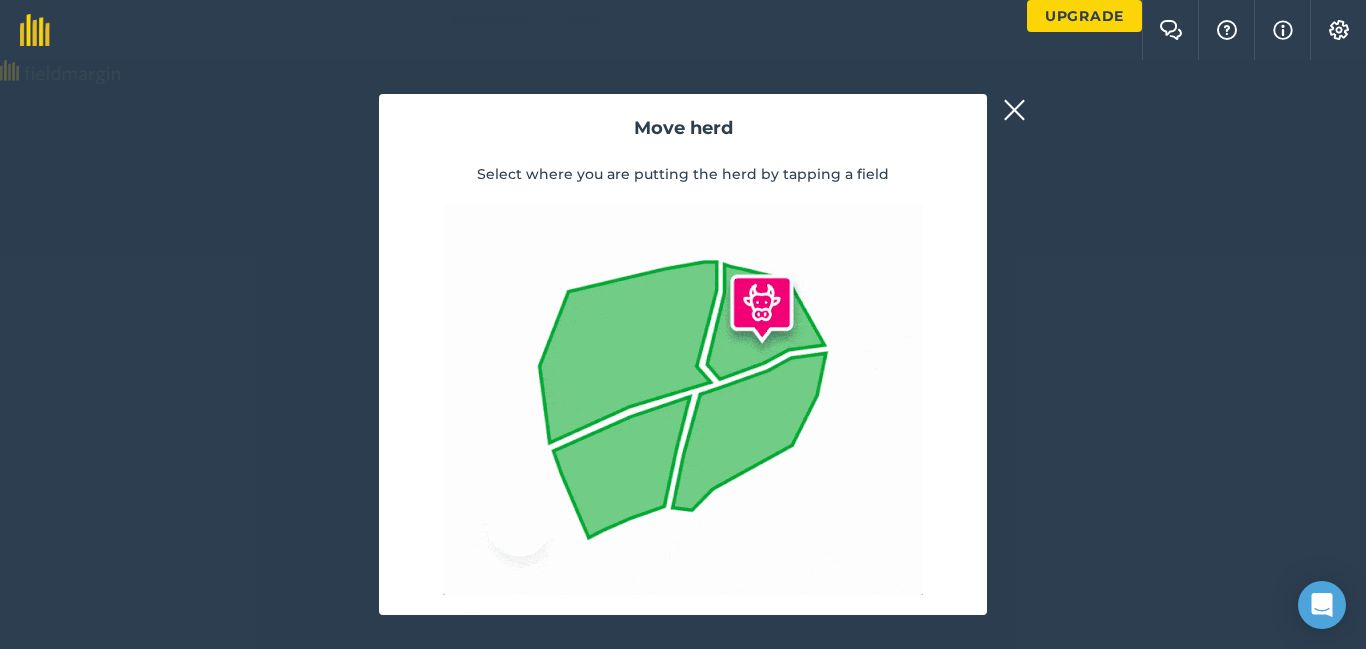 click at bounding box center [1014, 110] 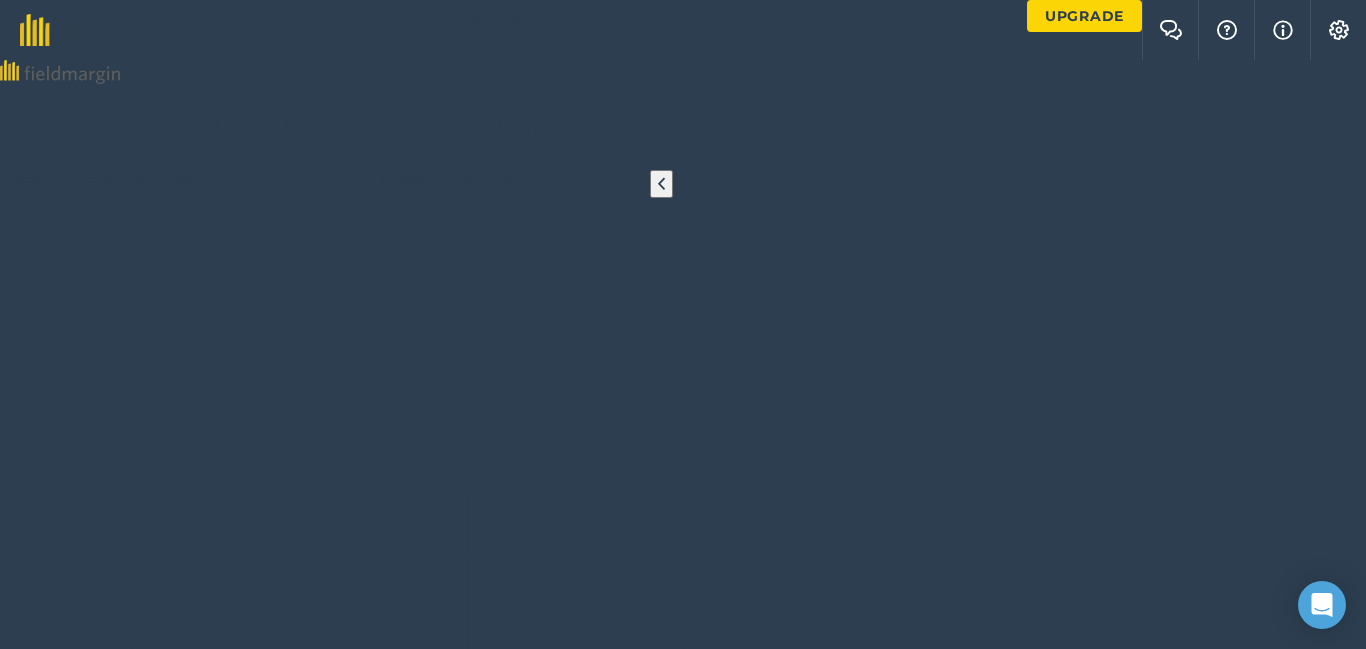 click on "Current location No location New location playing grass" at bounding box center (683, 11717) 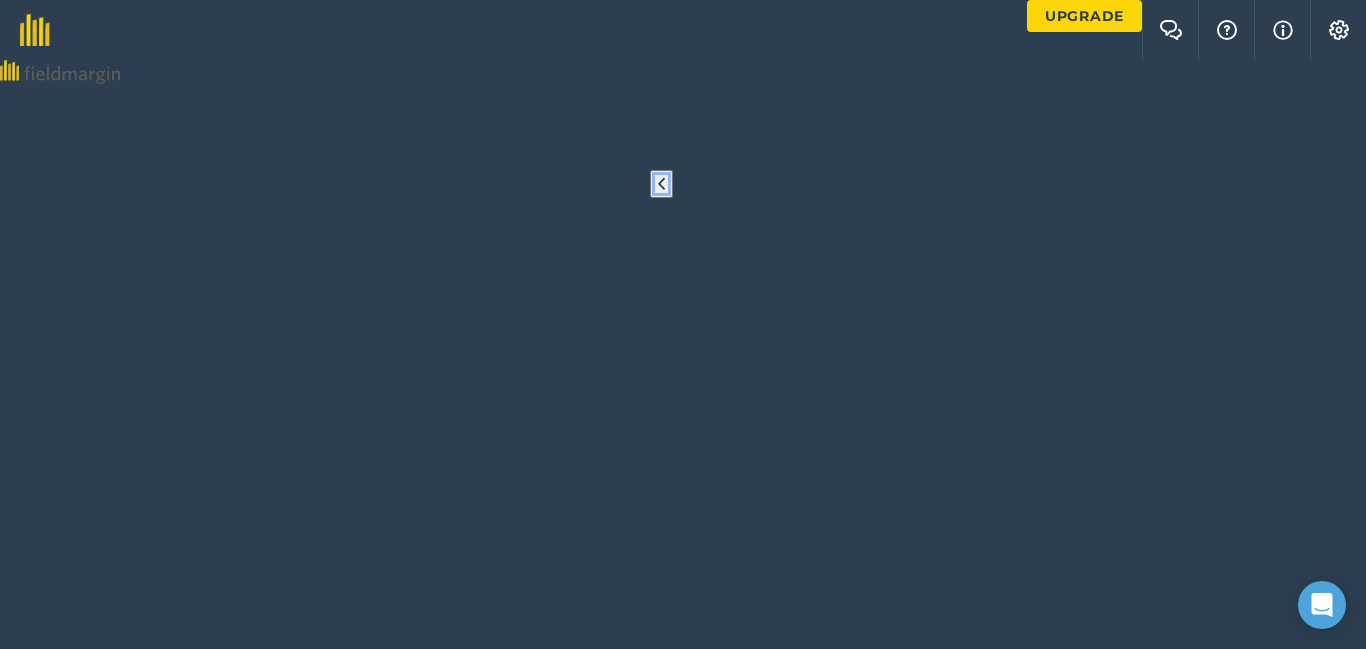 click at bounding box center [661, 184] 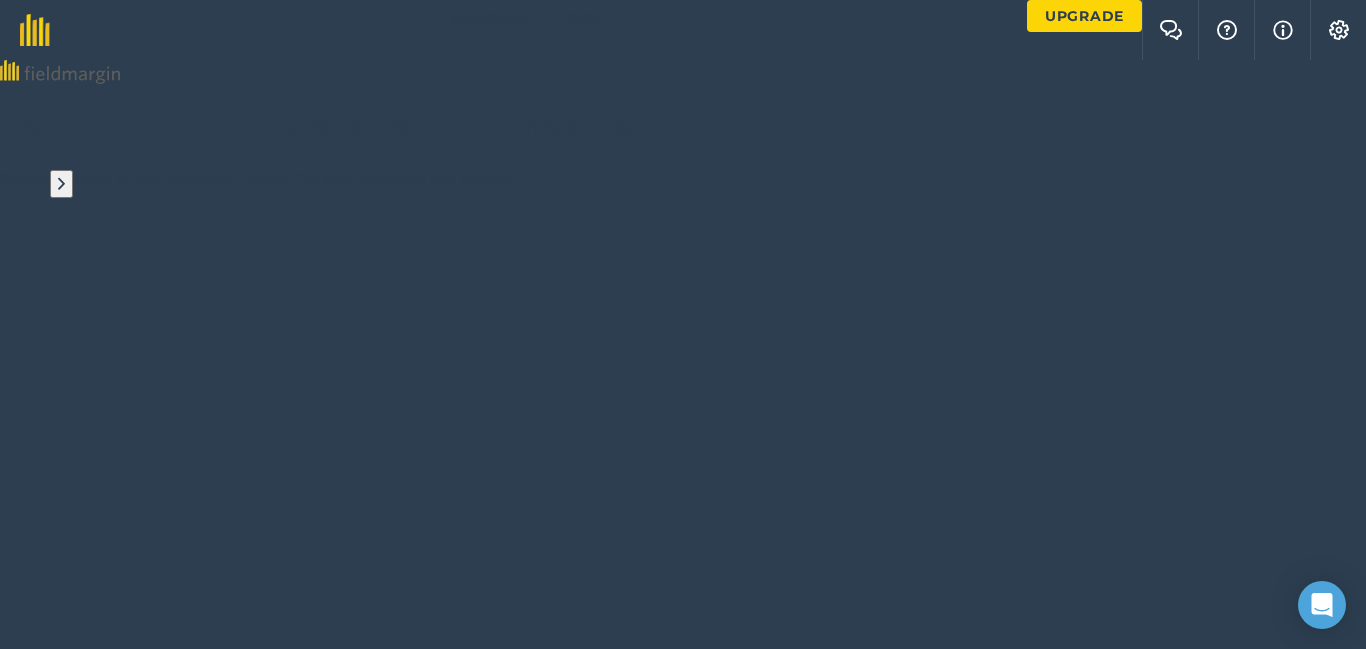 click on "Team" at bounding box center [683, 4052] 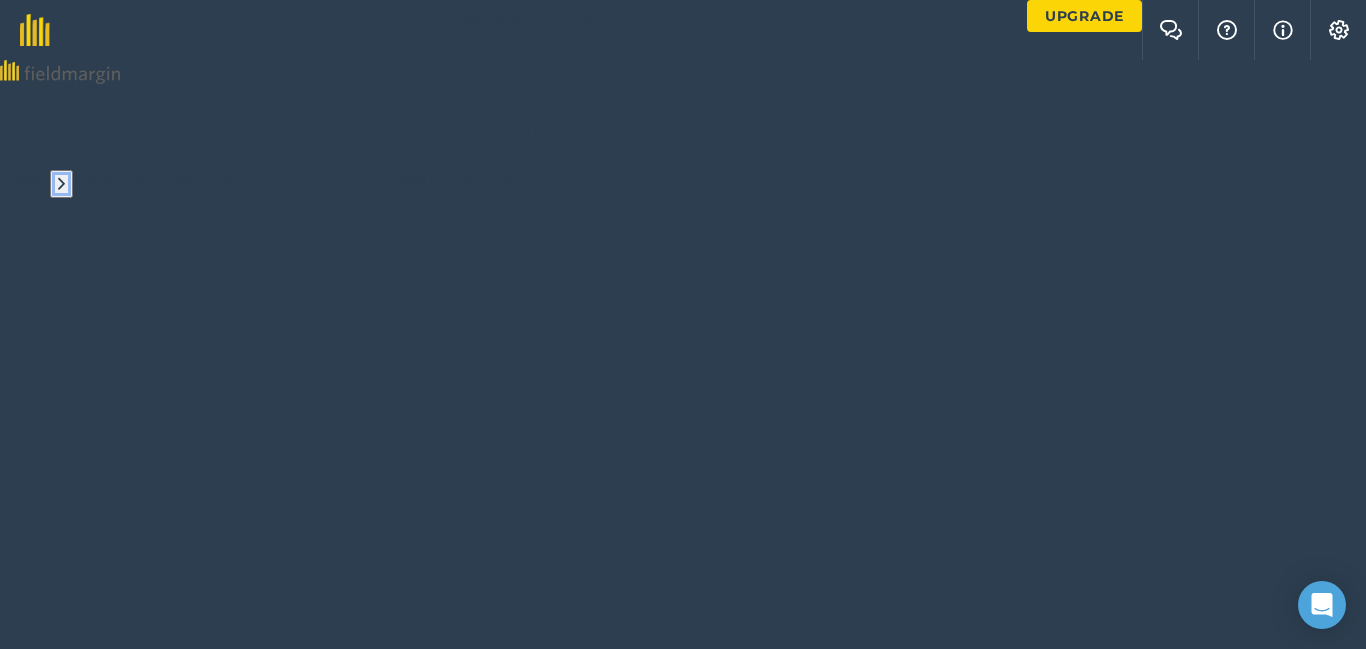 click at bounding box center (61, 184) 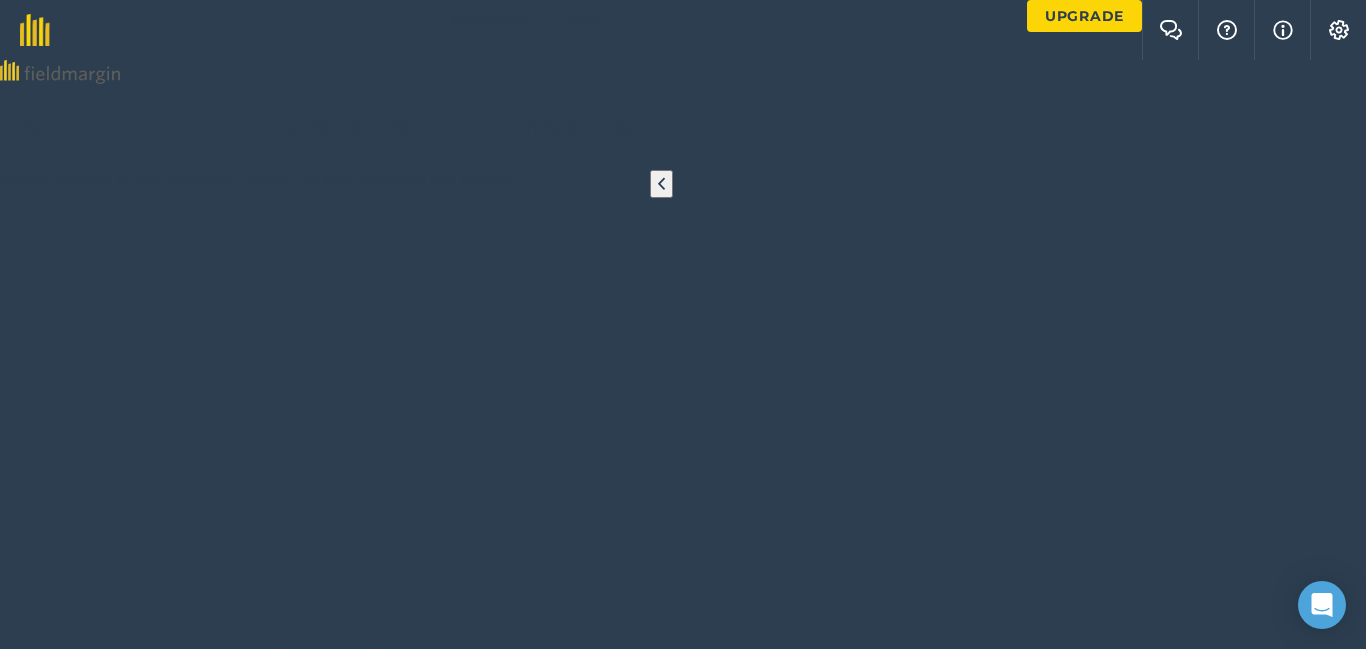 click at bounding box center (28, 1705) 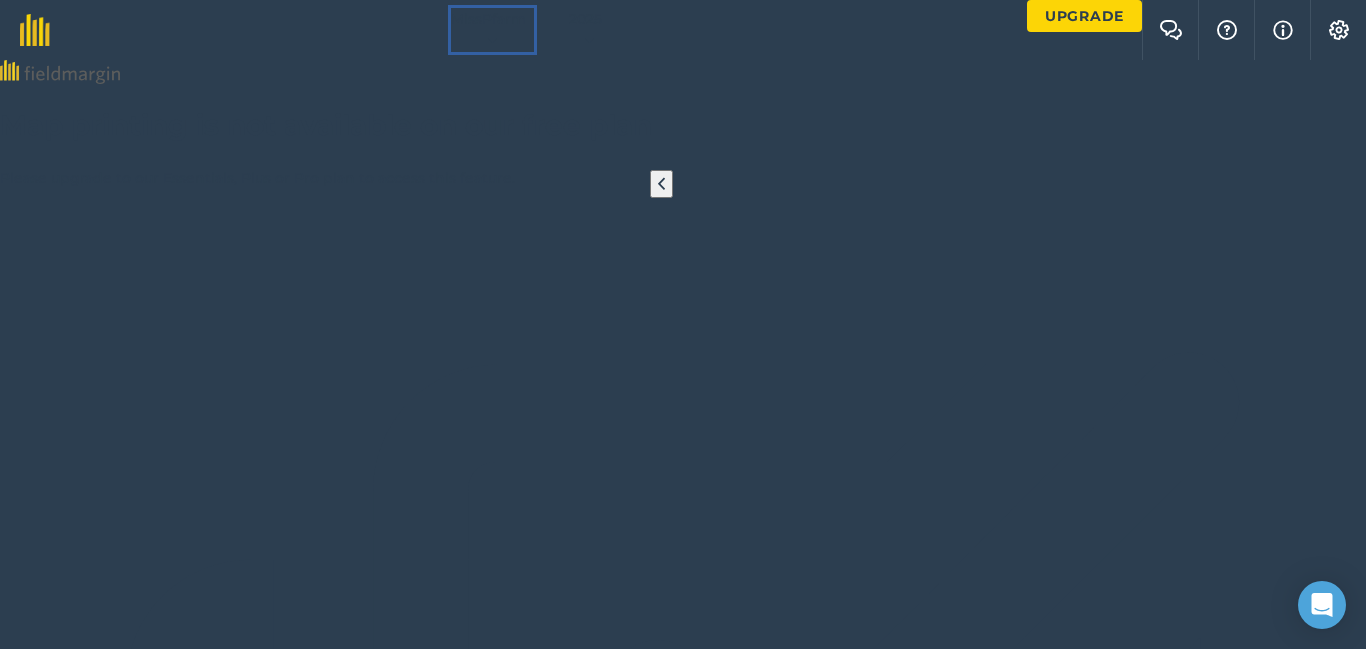 click on "MissPfarm" at bounding box center [488, 19] 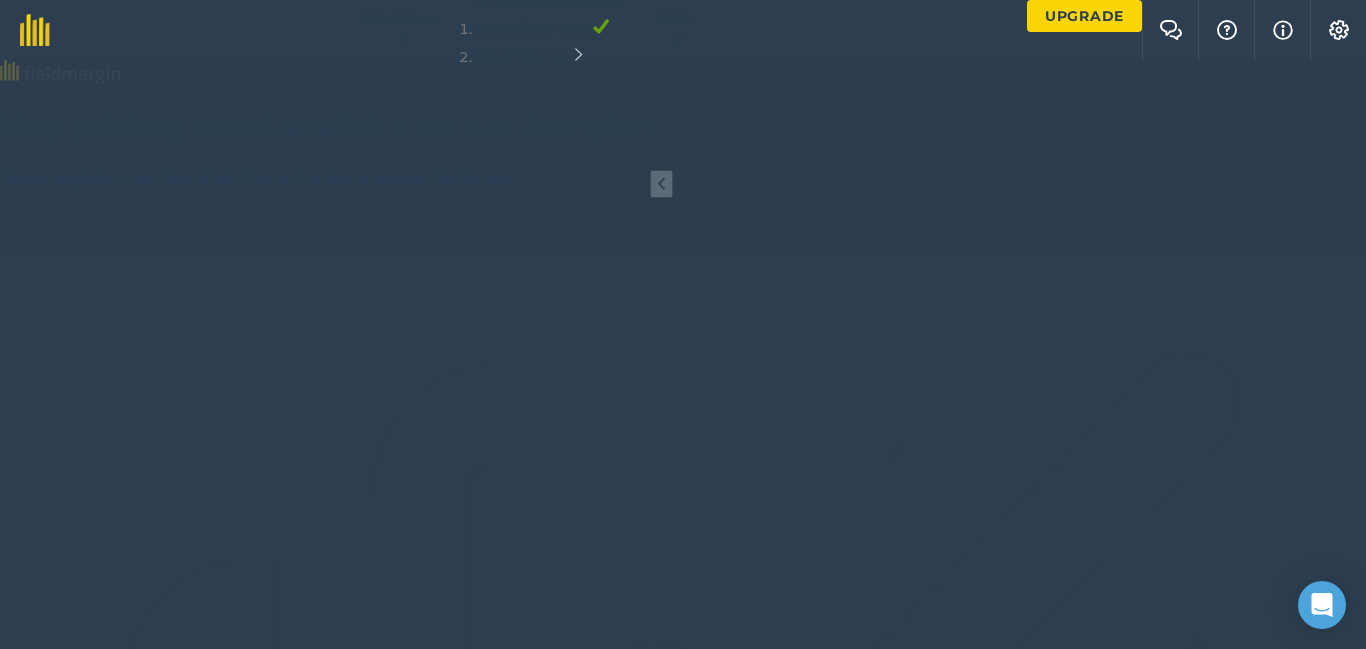 click on "[PLACE] - Free" at bounding box center (529, 57) 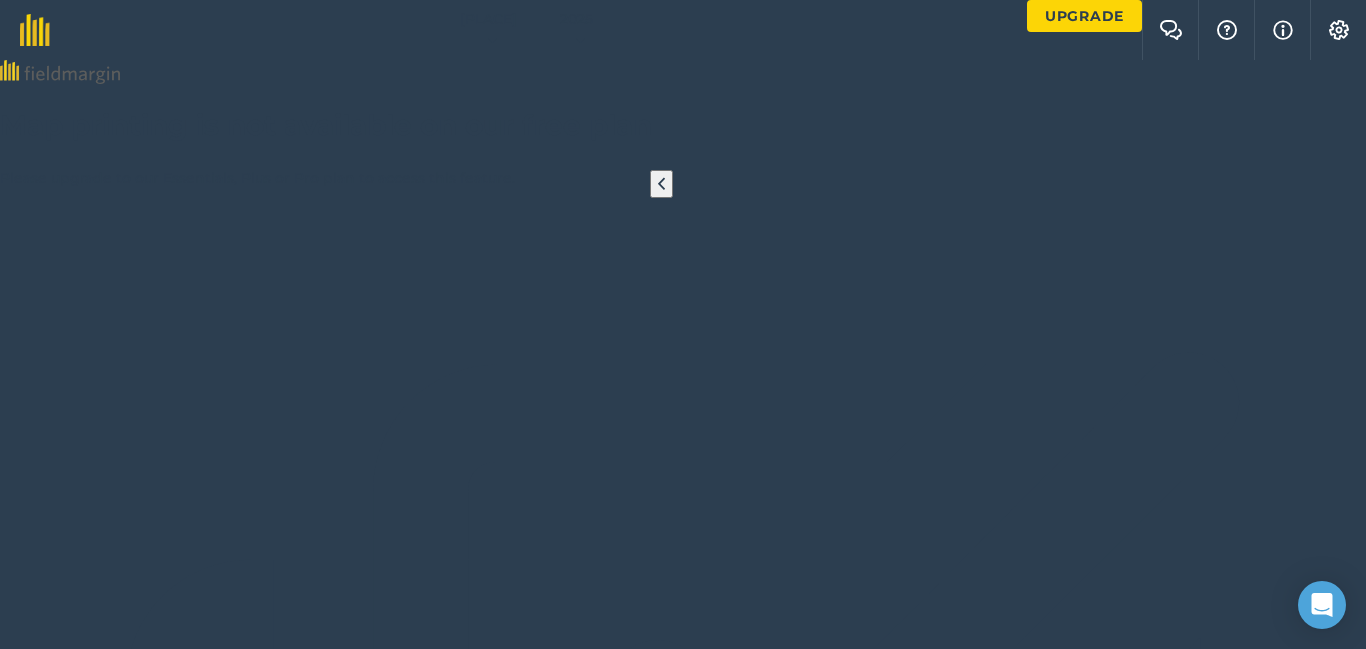 click at bounding box center (110, 11760) 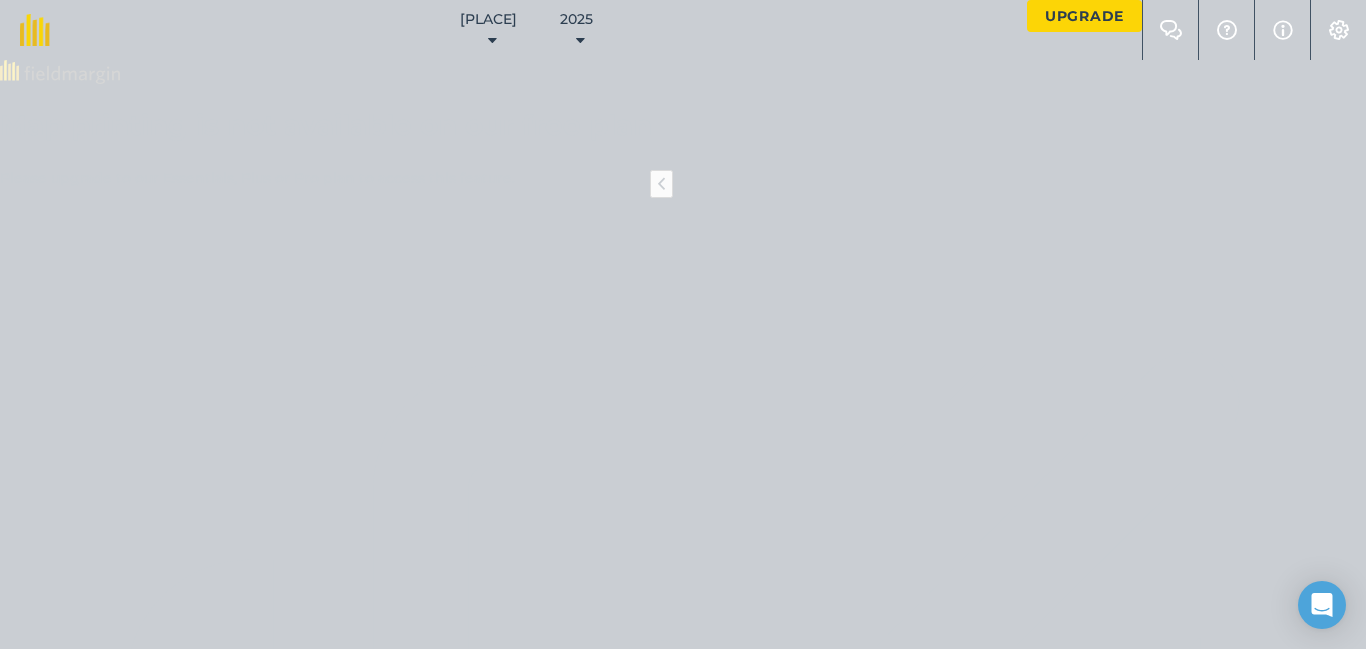 click on "Detect boundary" at bounding box center (90, 11847) 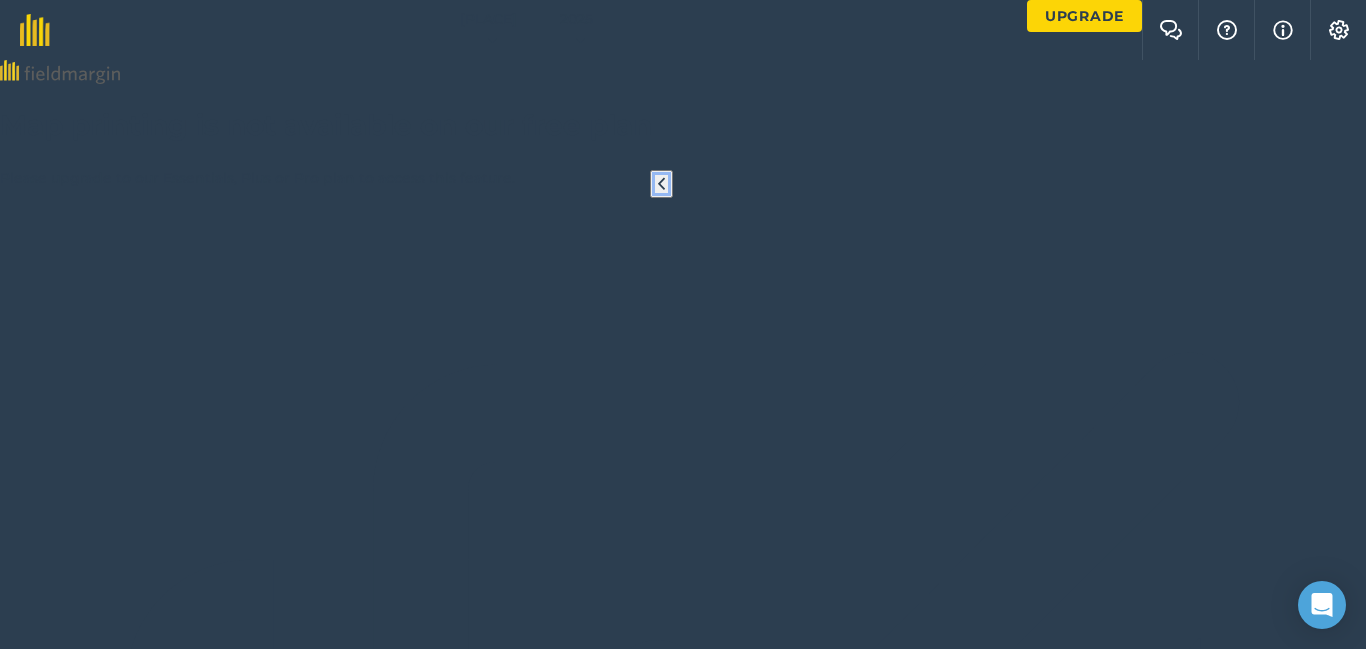 click at bounding box center (661, 184) 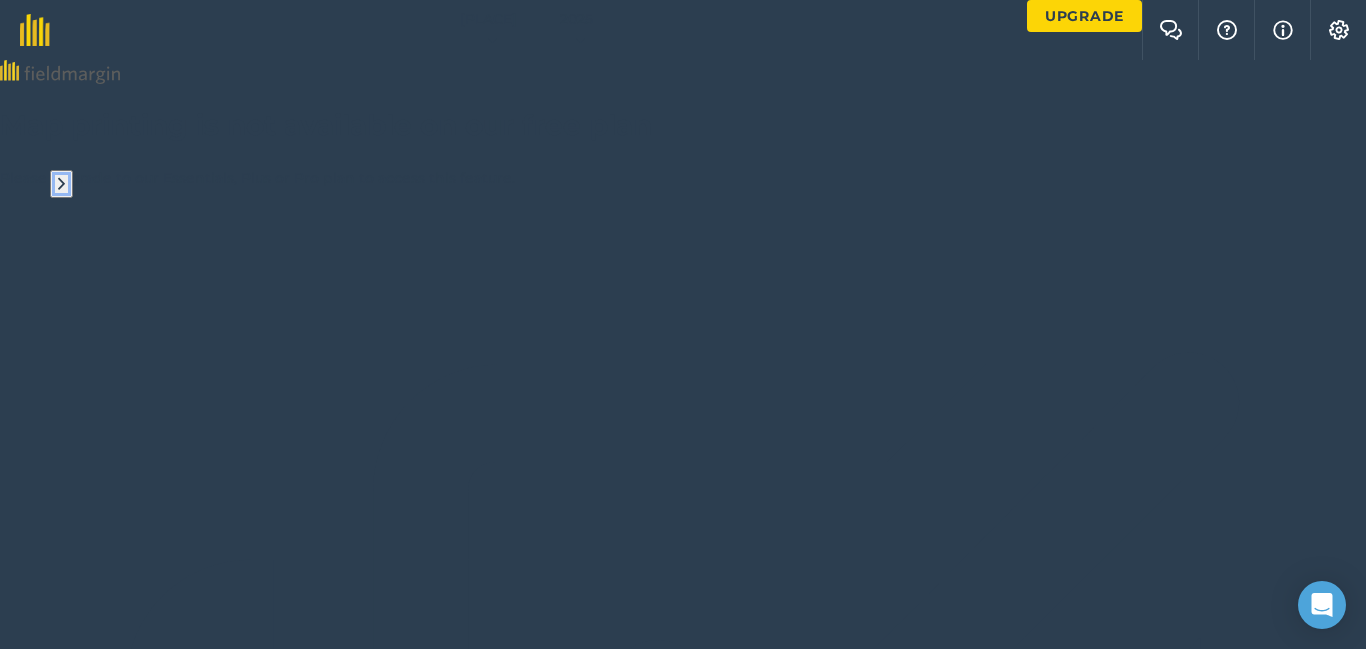 type 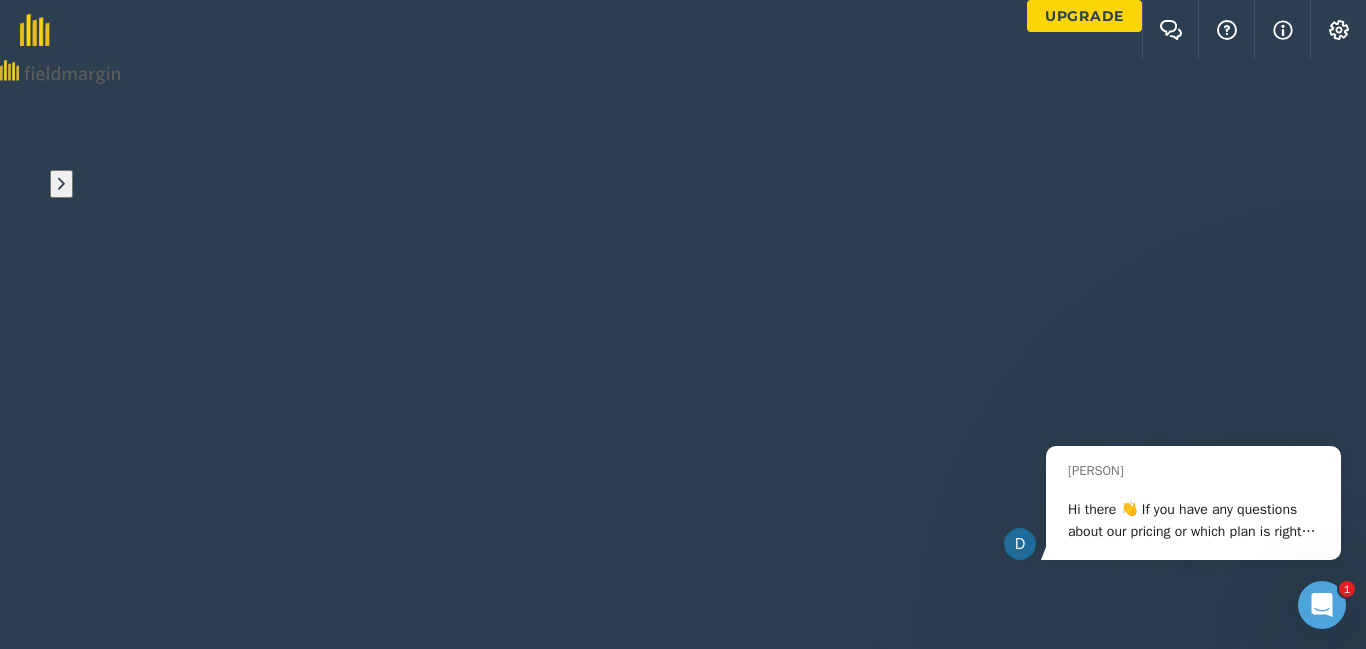 scroll, scrollTop: 0, scrollLeft: 0, axis: both 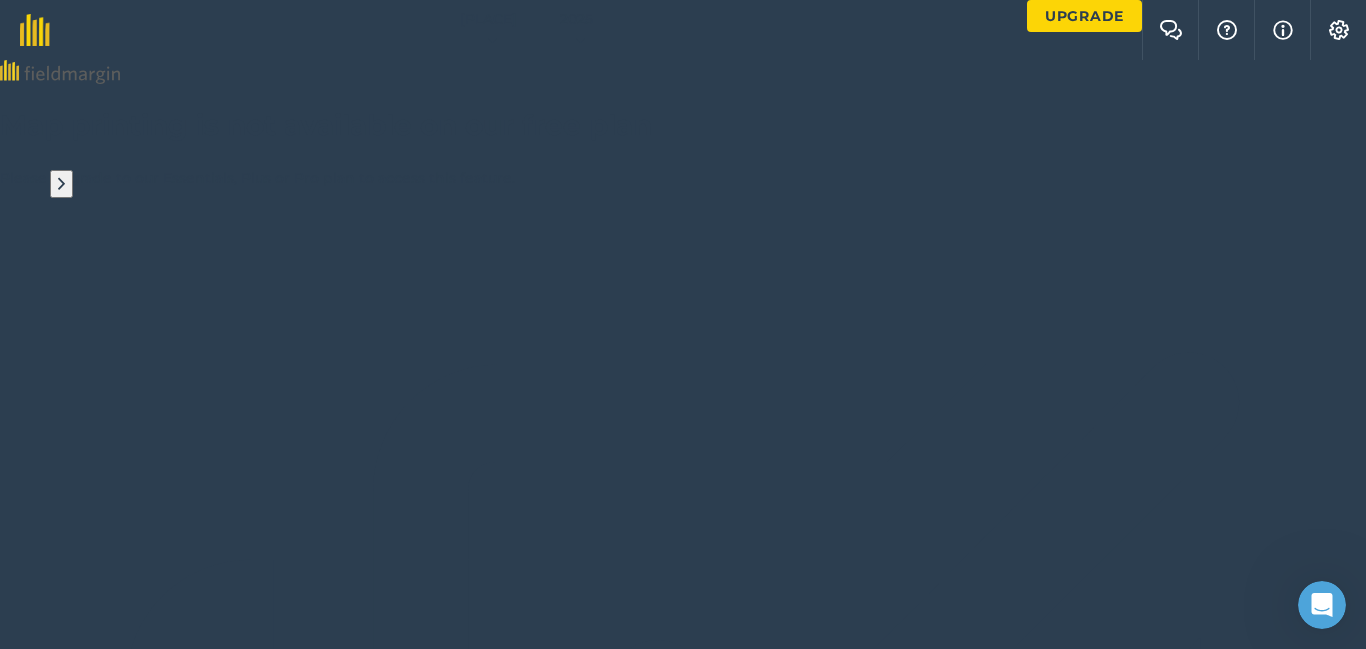 click at bounding box center (683, 2440) 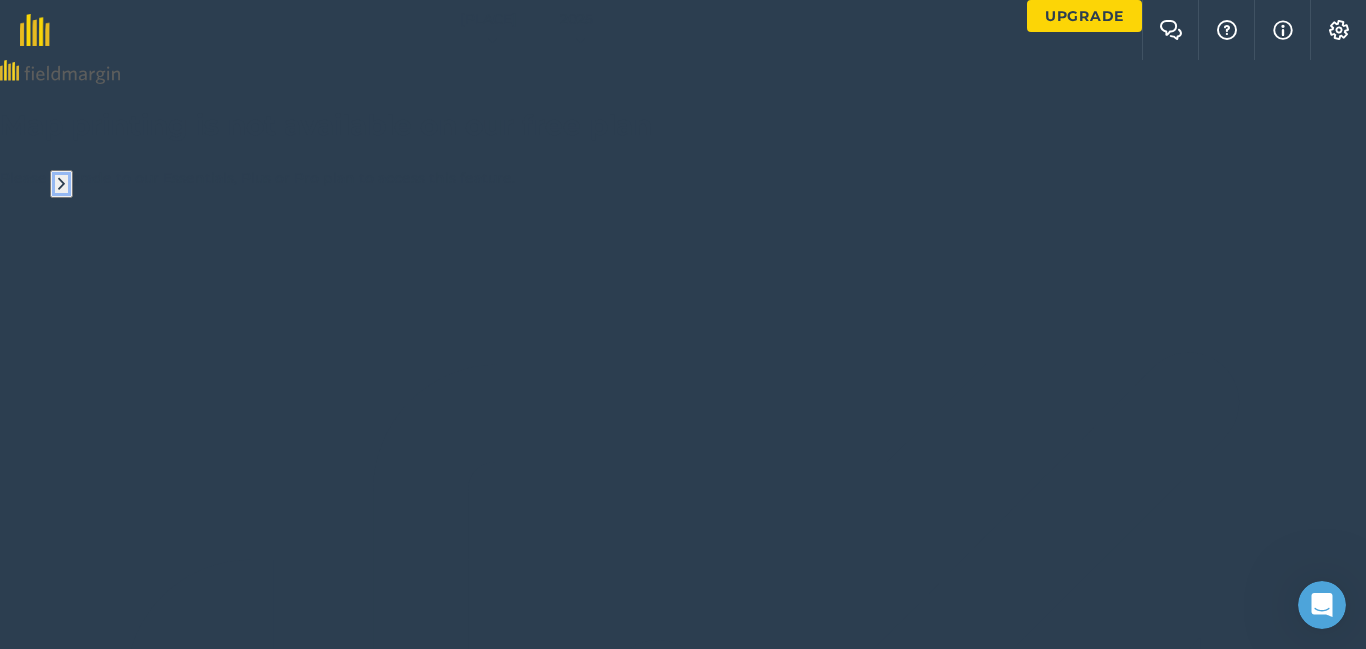 click at bounding box center [61, 184] 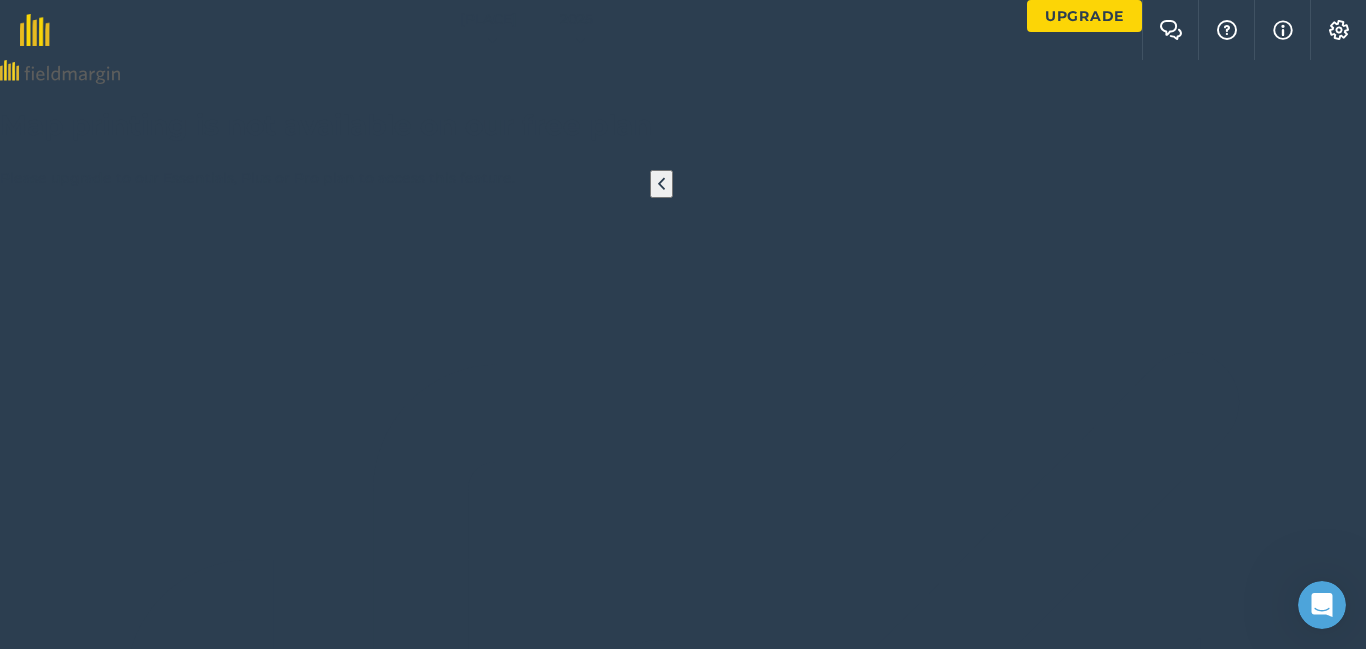 click on "List of herds visible on the map" at bounding box center [683, 11824] 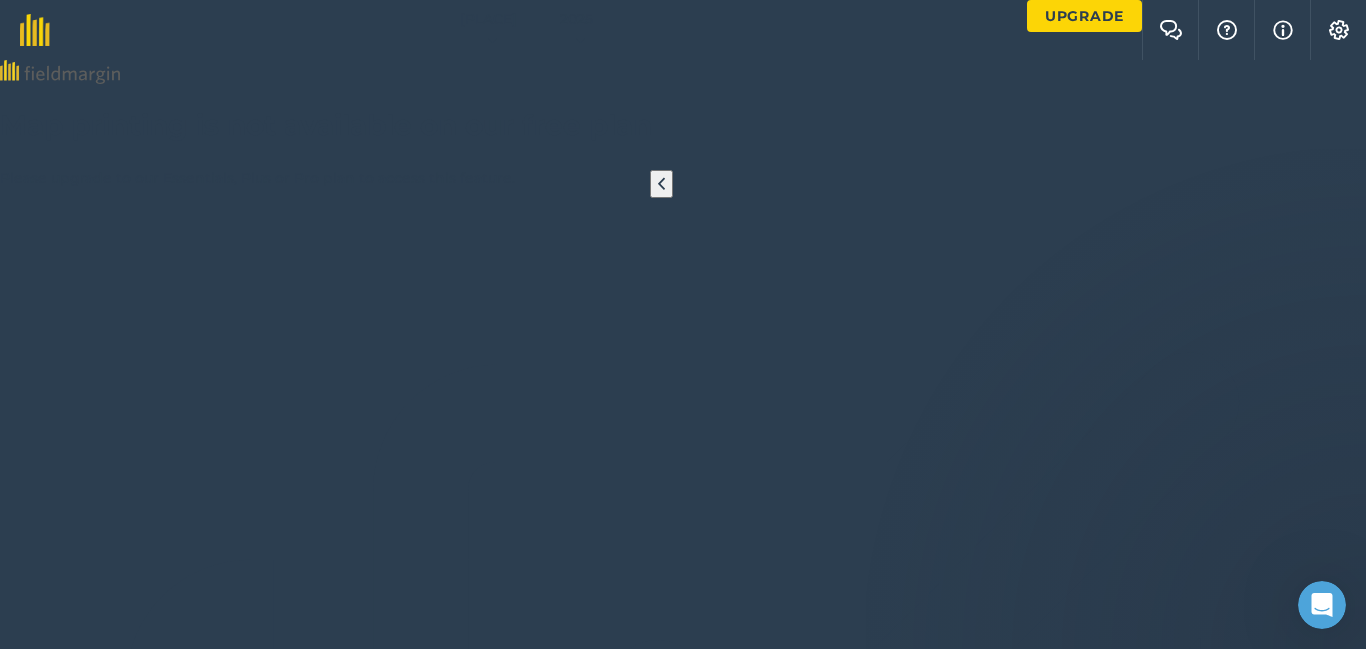 click on "Number of animals" at bounding box center [1088, 11850] 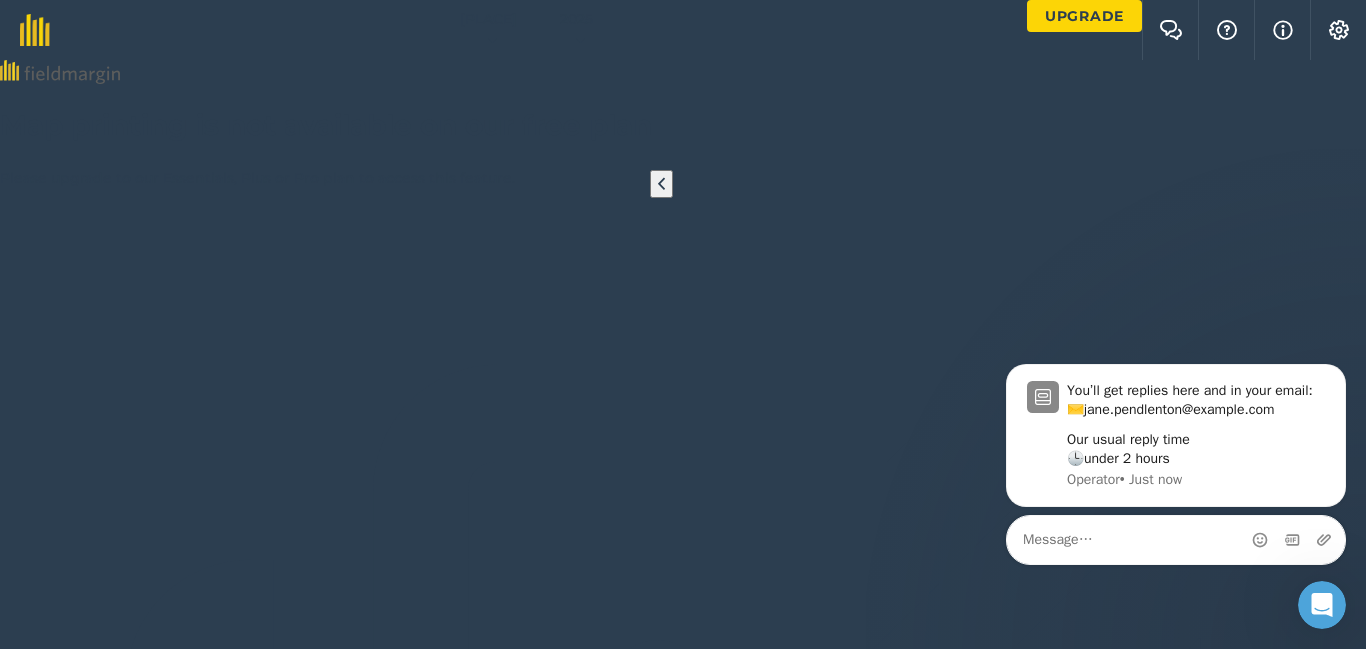 scroll, scrollTop: 0, scrollLeft: 0, axis: both 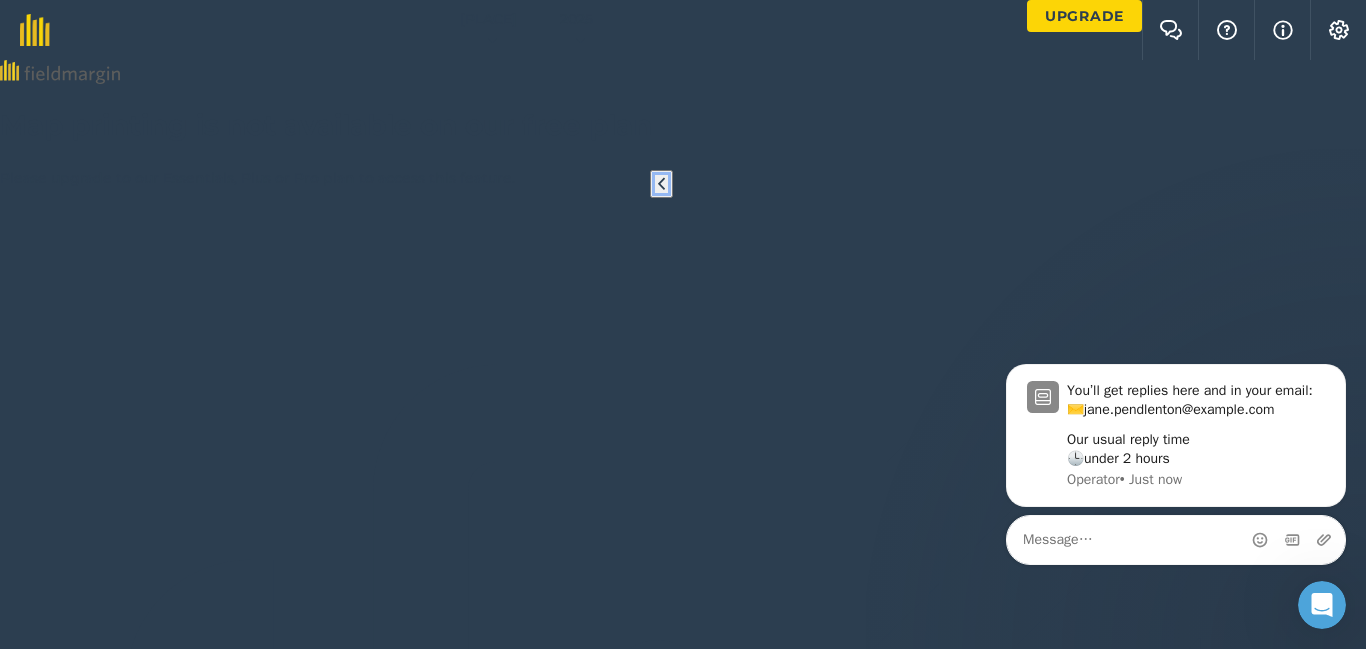 click at bounding box center [661, 184] 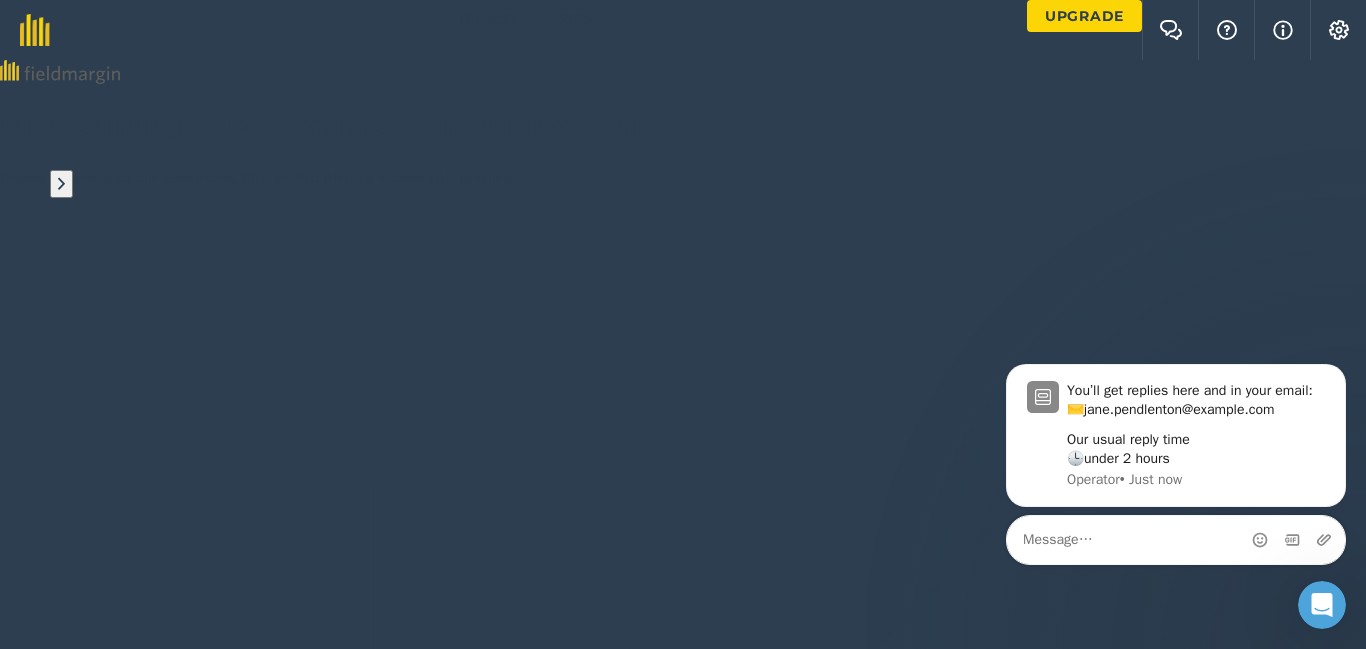 click on "Satellite (Azure)" at bounding box center [96, 11650] 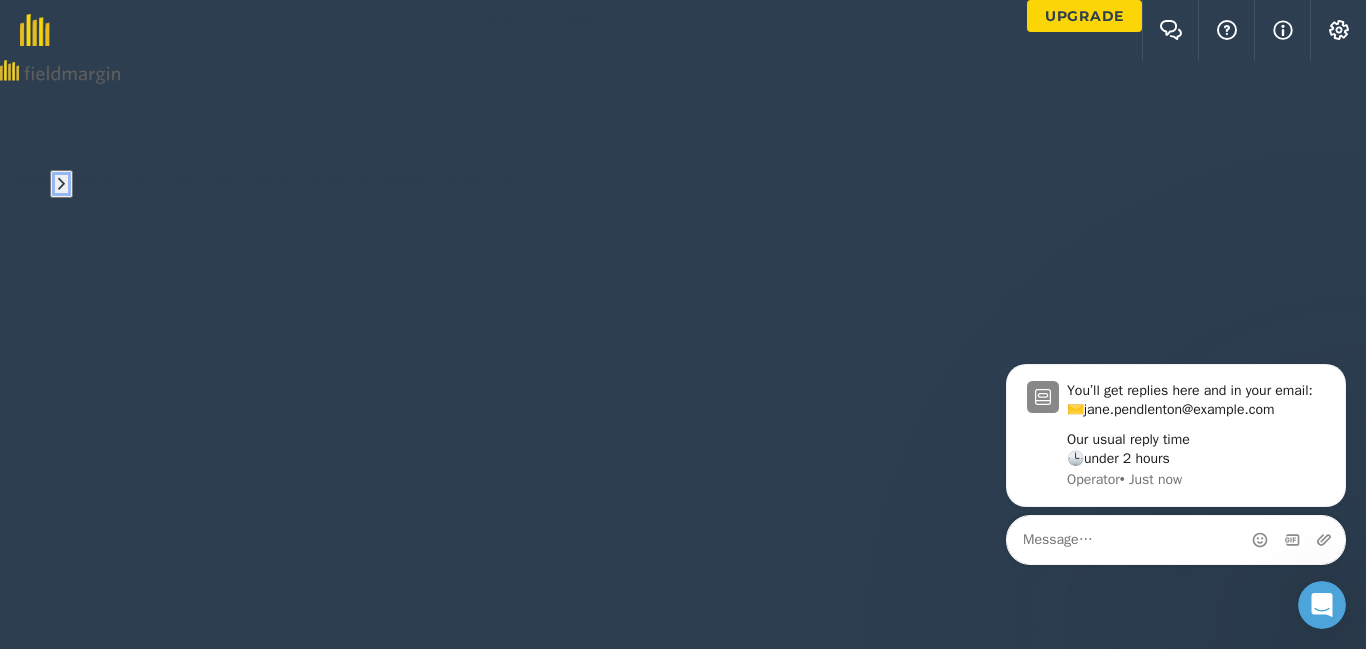 click at bounding box center (61, 184) 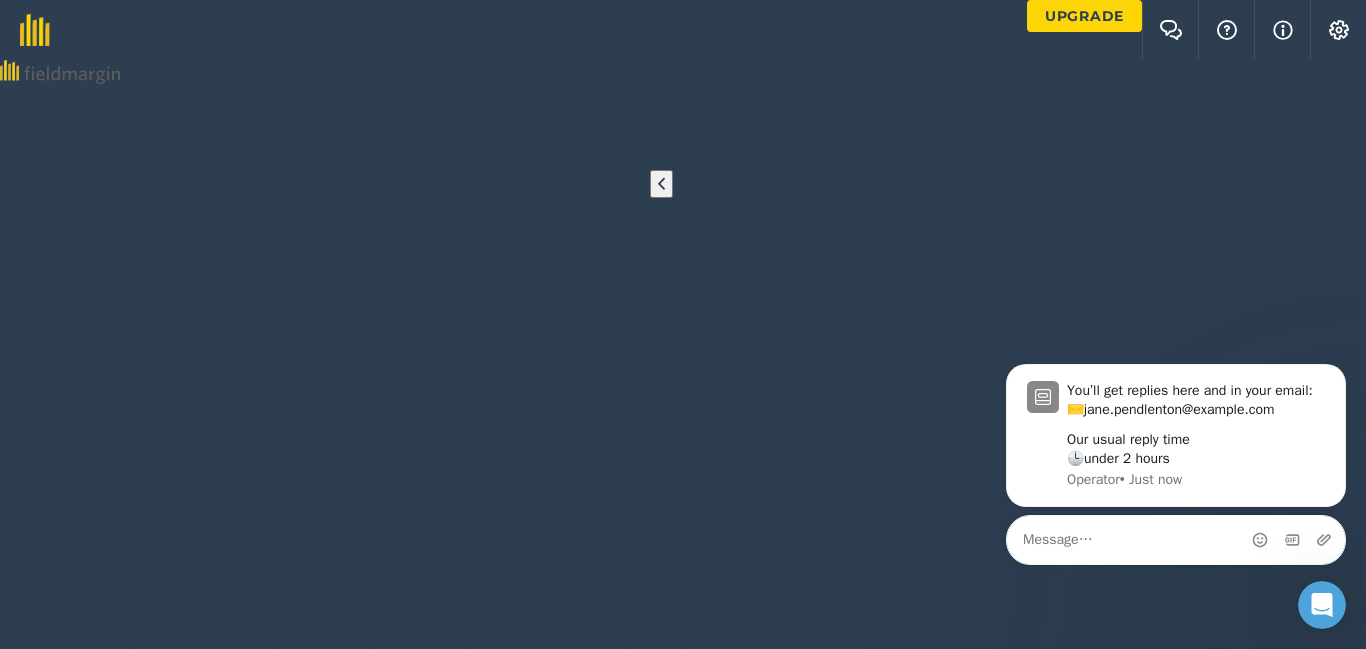 click on "Cancel" at bounding box center [69, 11646] 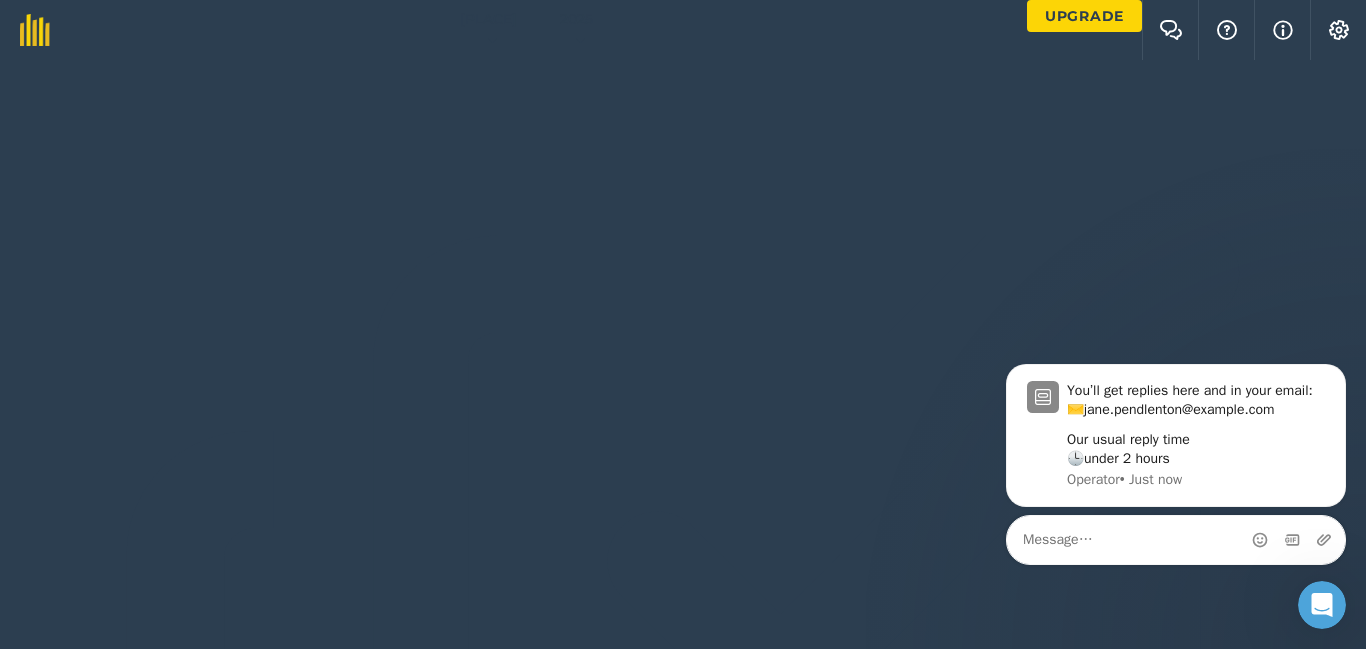click on "Data" at bounding box center (683, 6895) 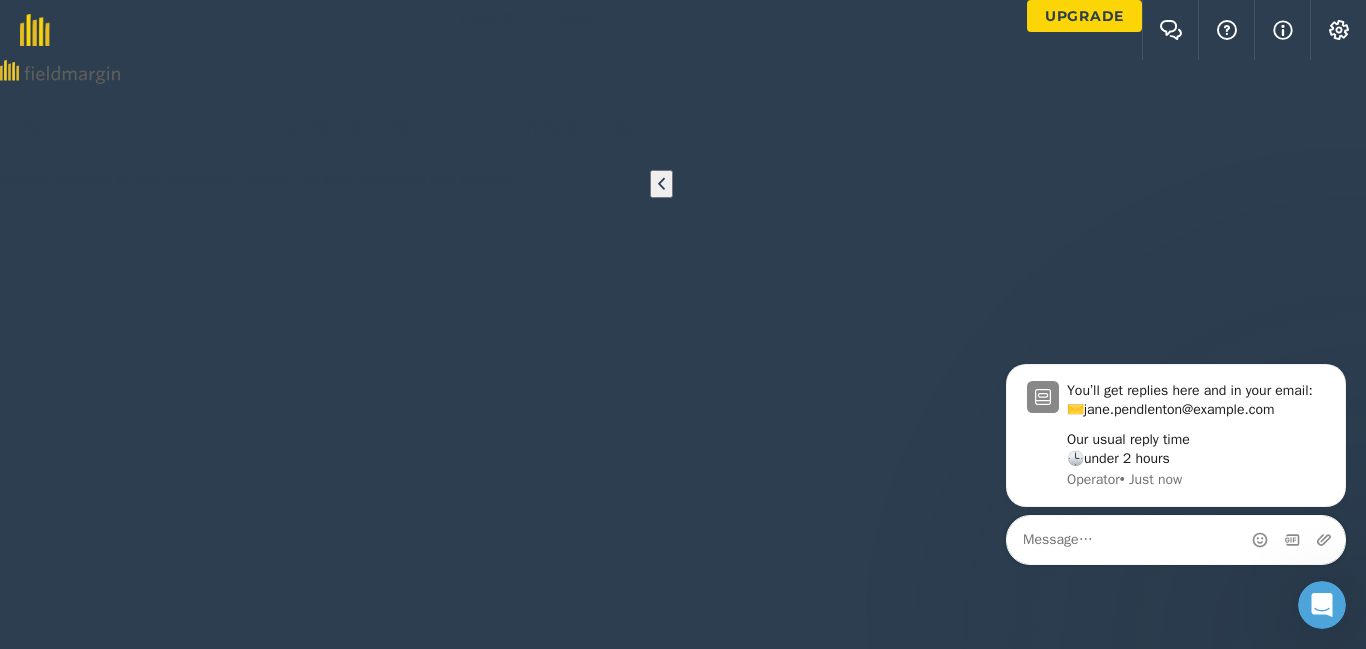 click on "Vehicles" at bounding box center [683, 5538] 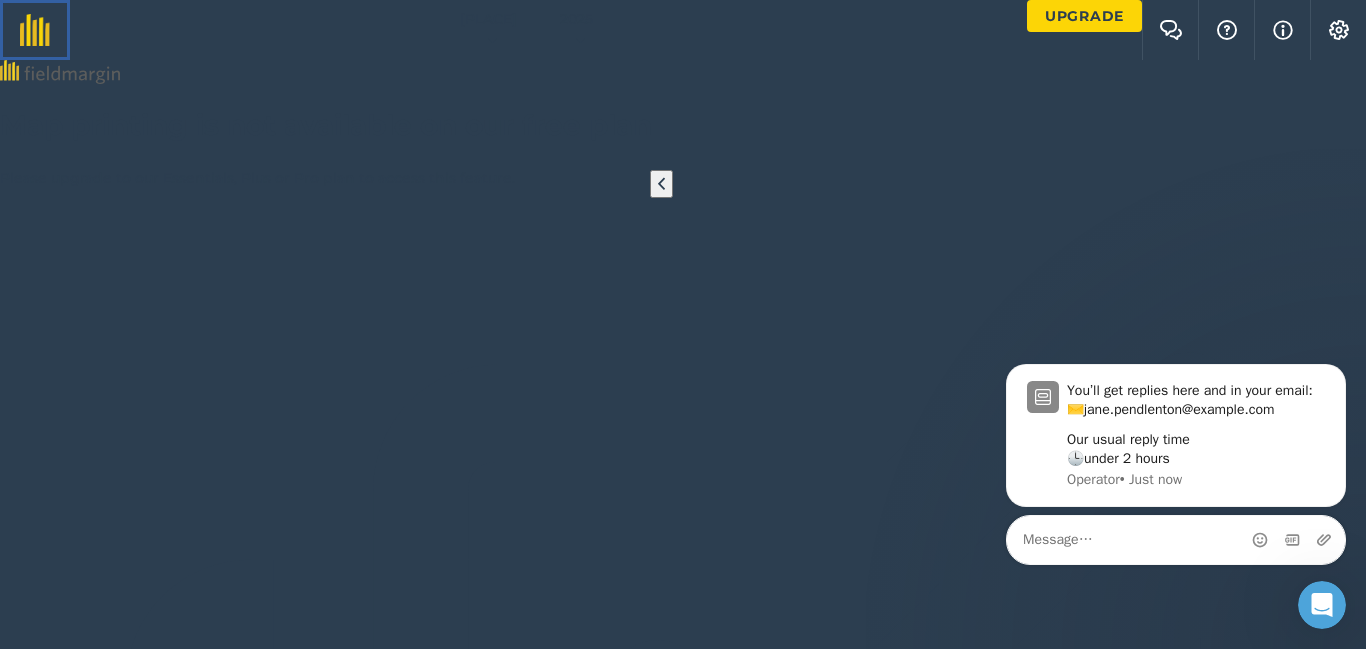 click at bounding box center [35, 30] 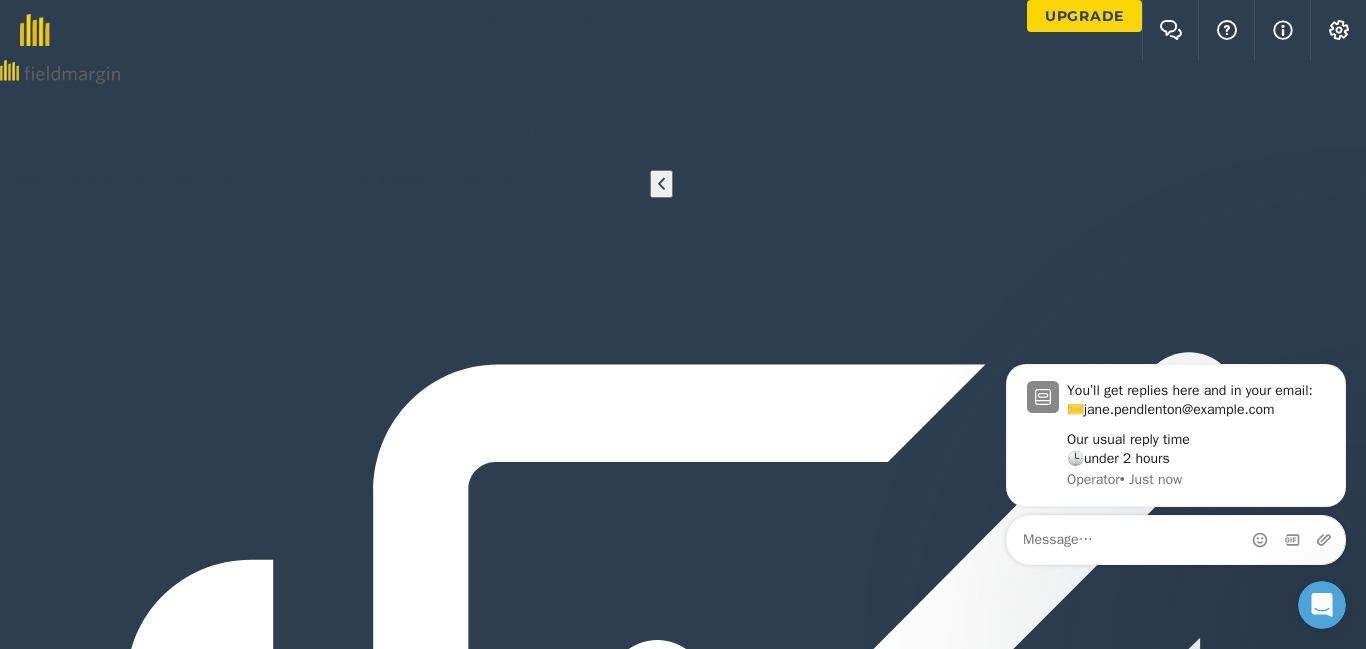 click at bounding box center [683, 4042] 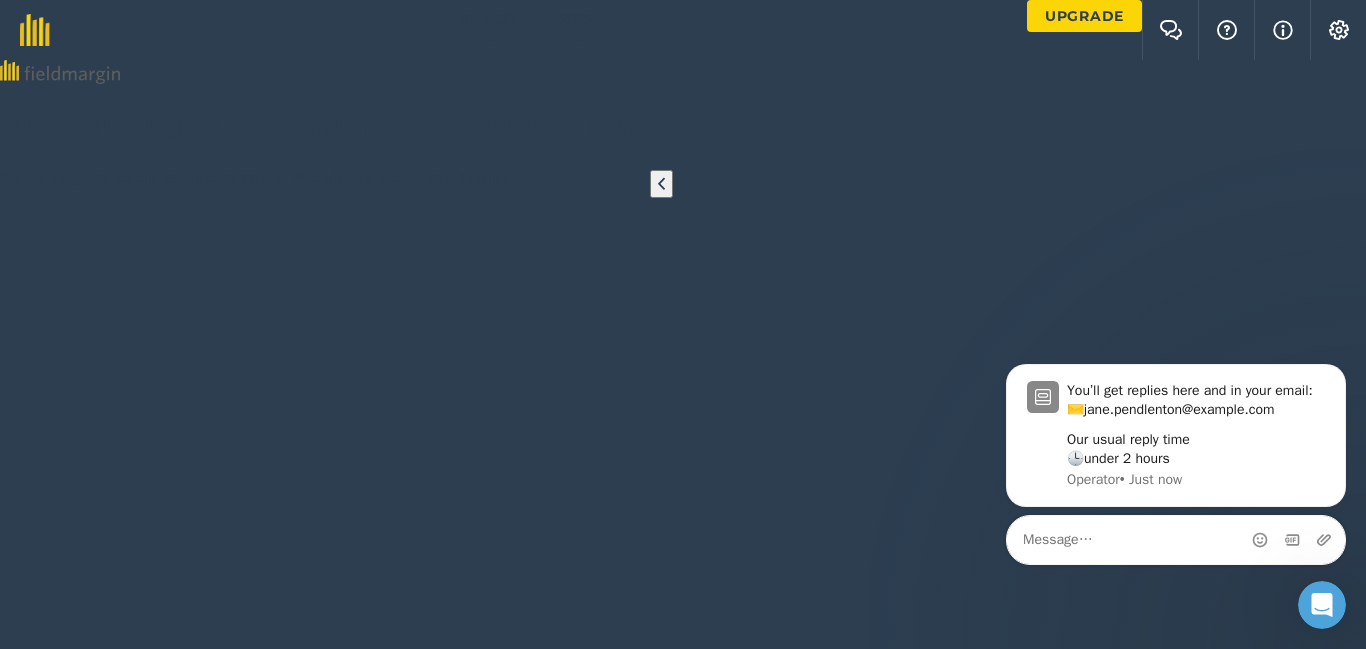 click at bounding box center (28, 3258) 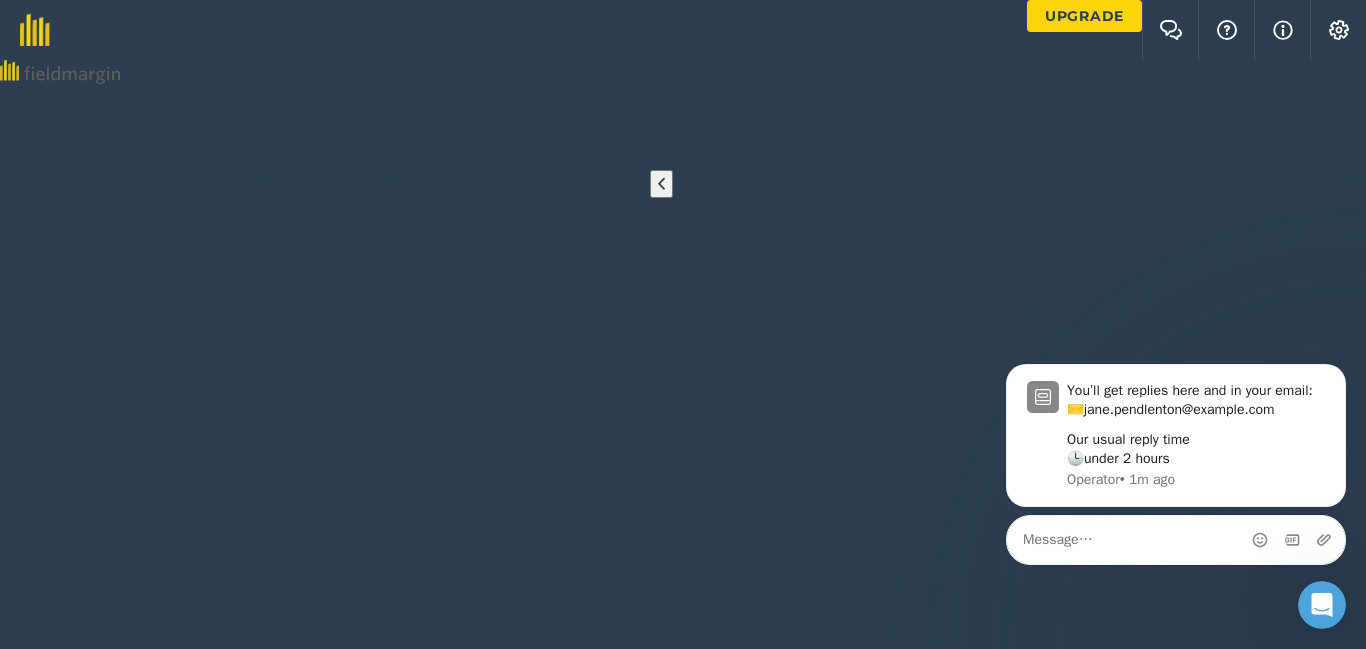 click on "Fields" at bounding box center (683, 1715) 